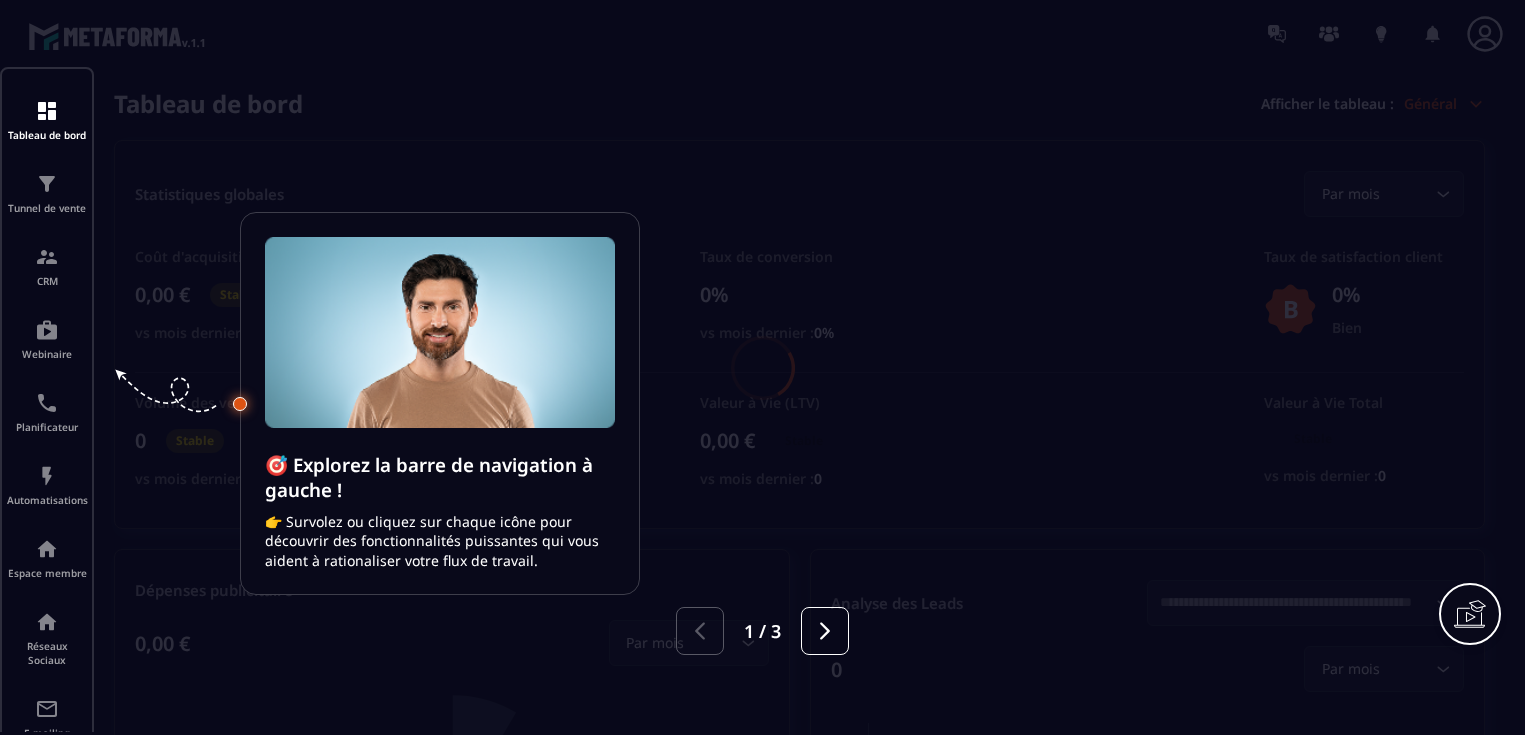scroll, scrollTop: 0, scrollLeft: 0, axis: both 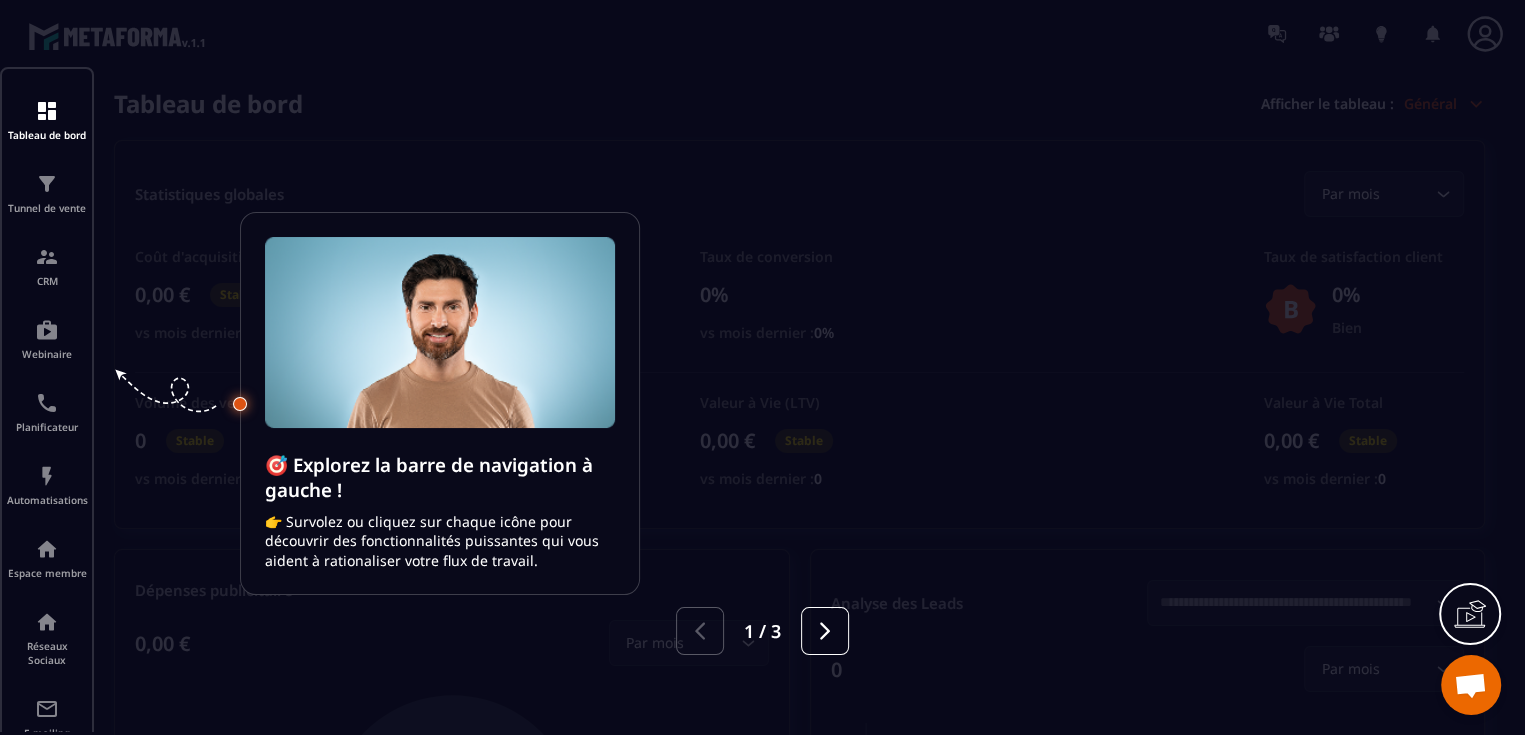 click at bounding box center (762, 367) 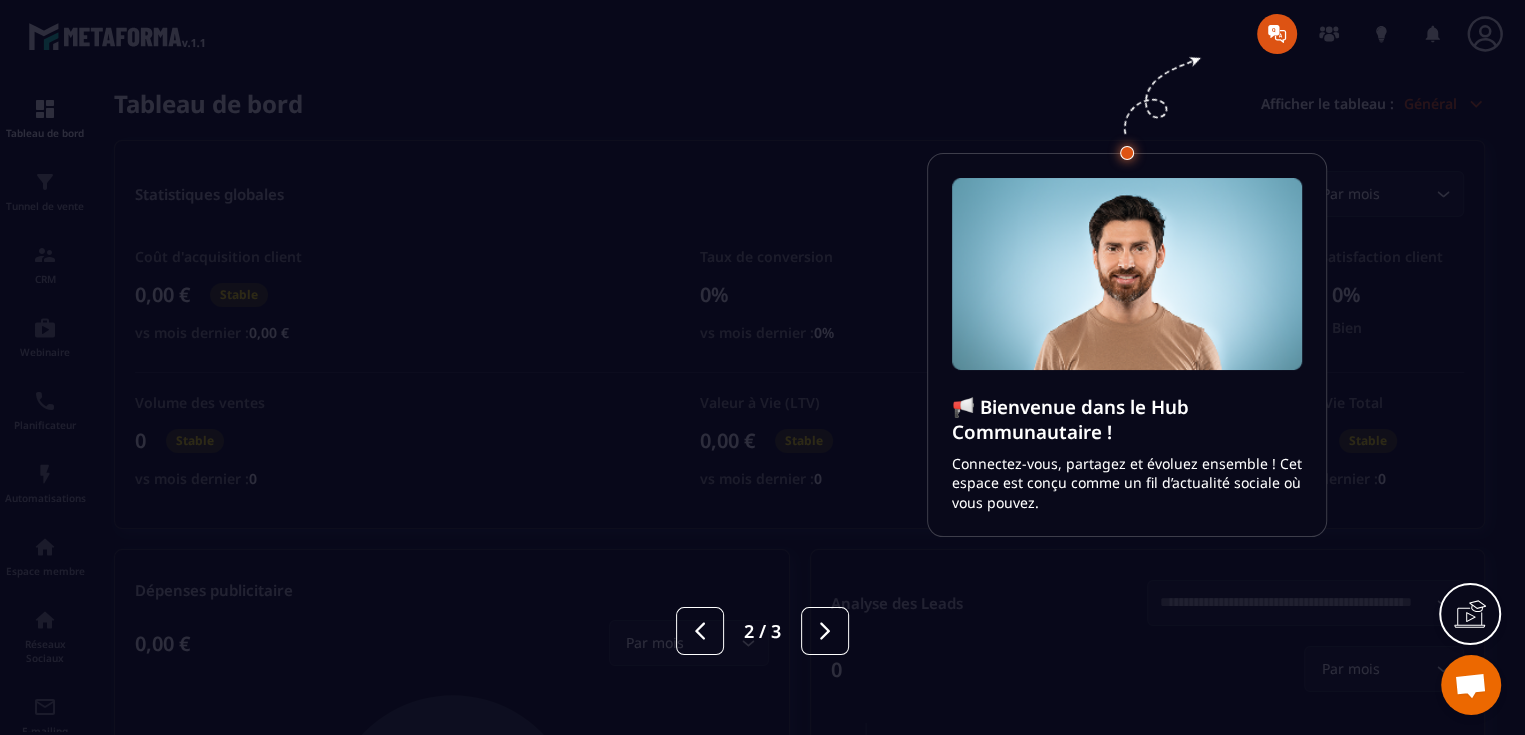 click at bounding box center (762, 367) 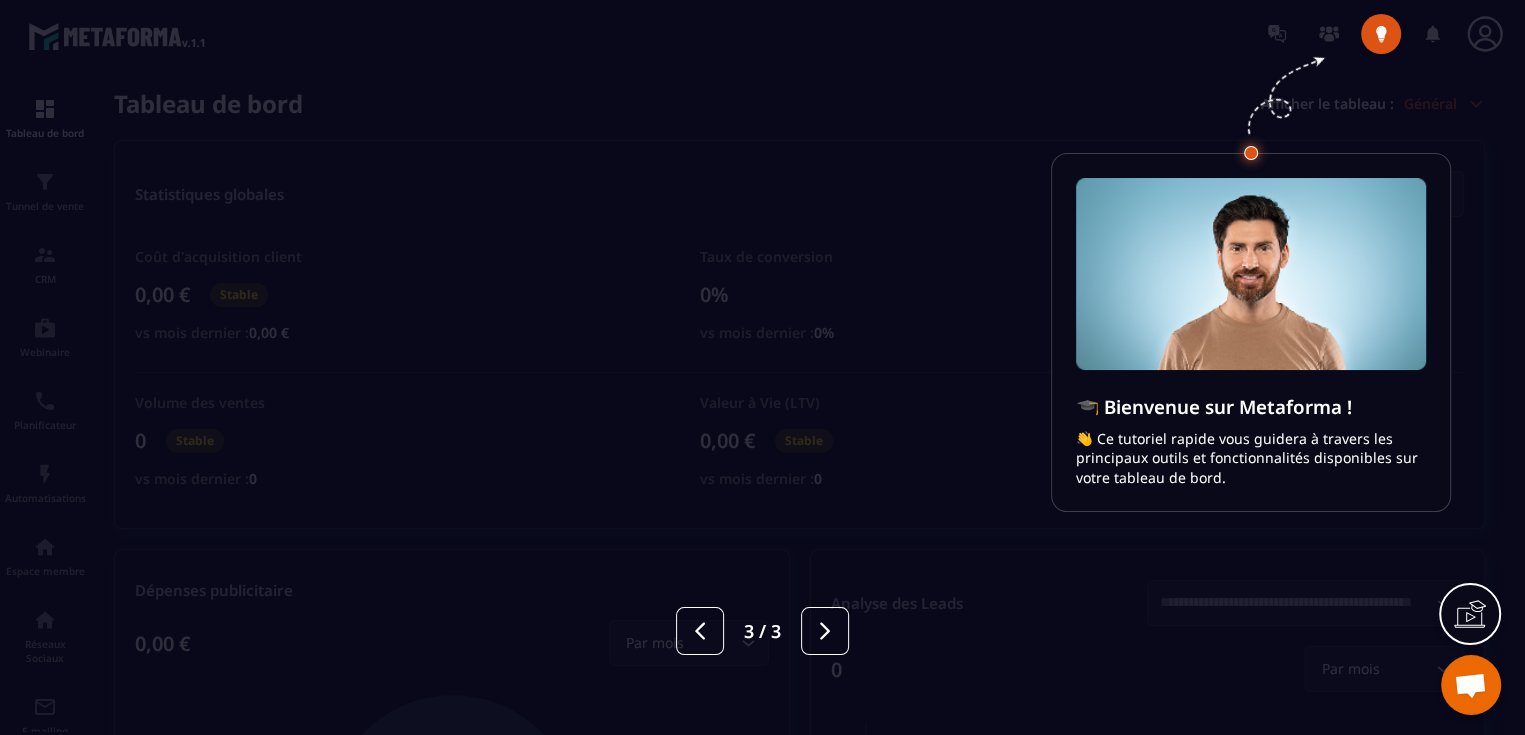 click at bounding box center [762, 367] 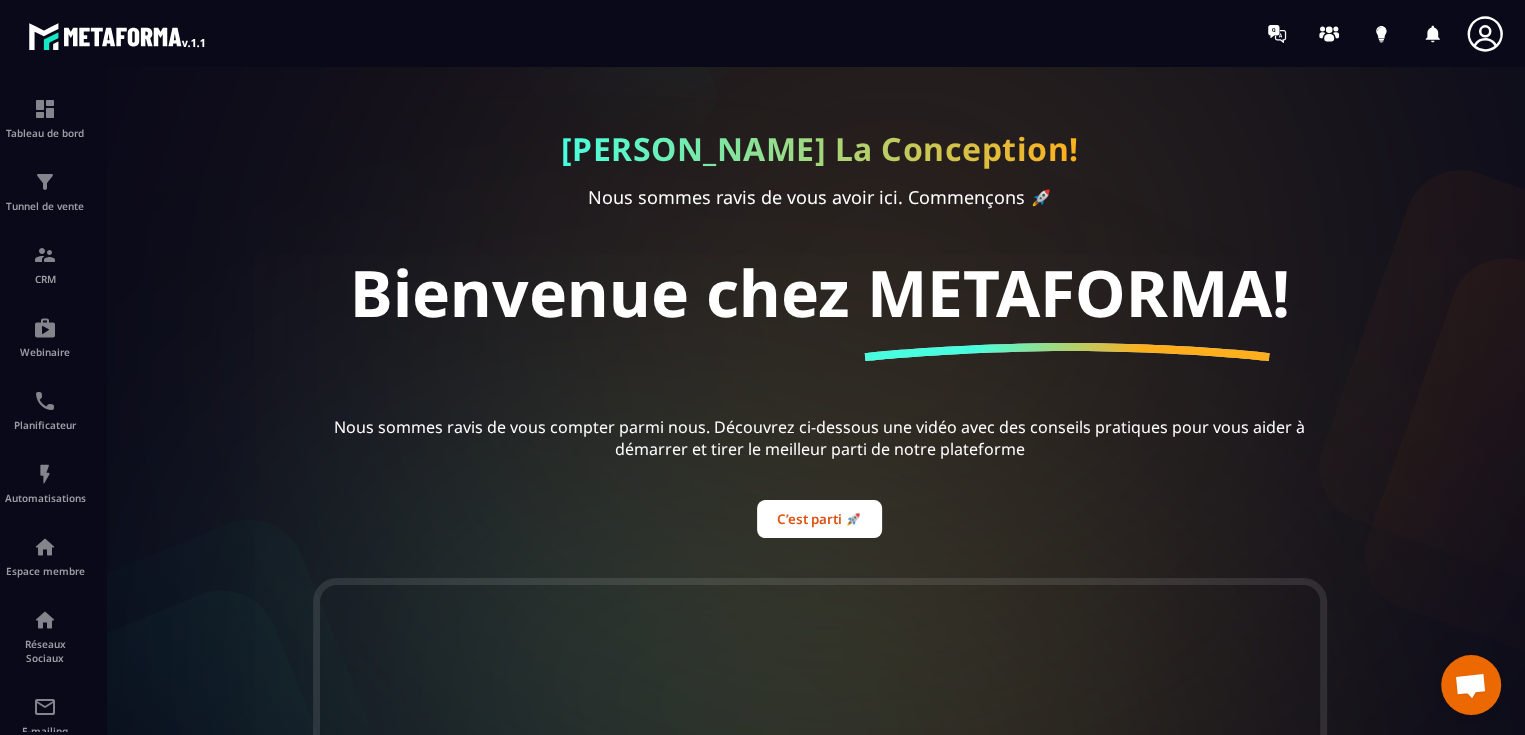 click at bounding box center [118, 36] 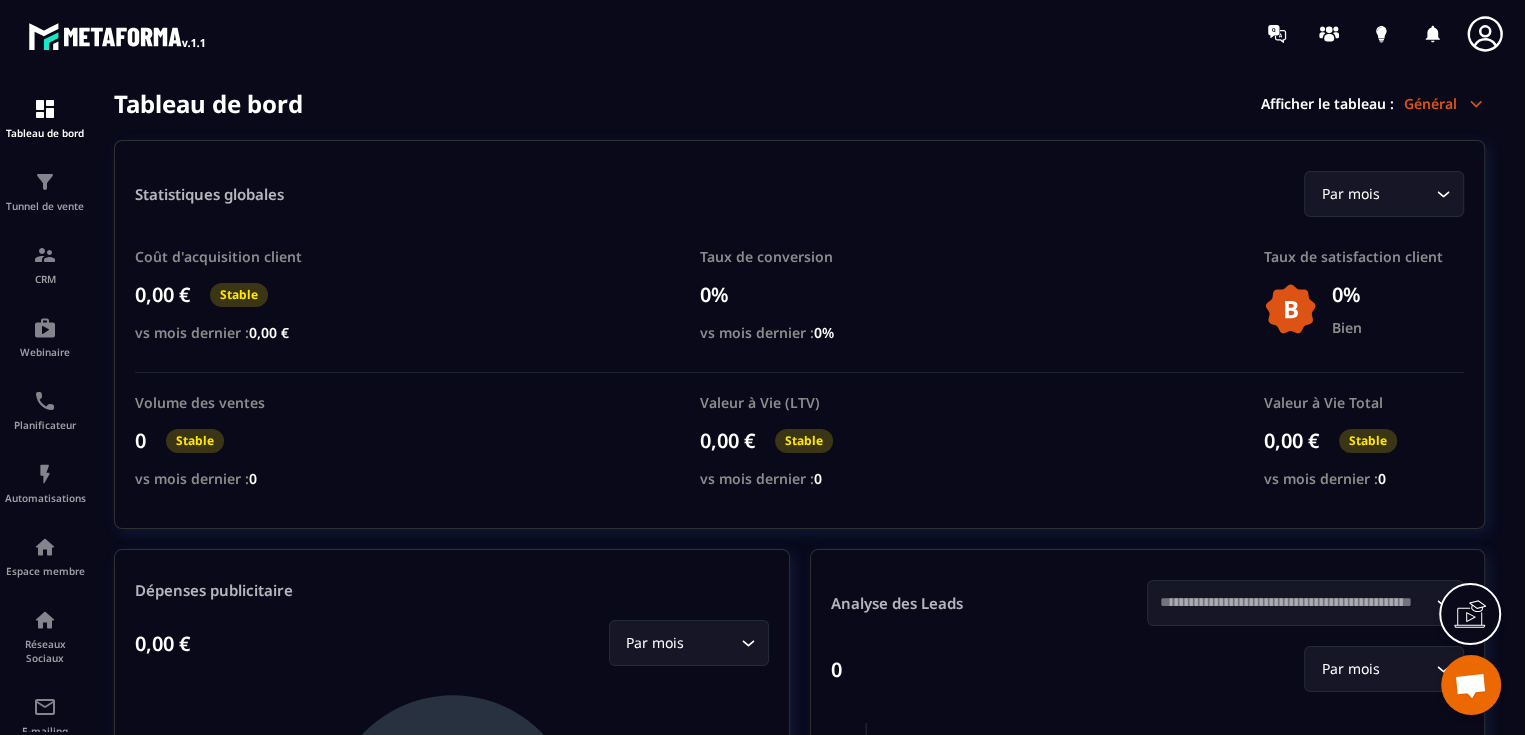 click at bounding box center (118, 36) 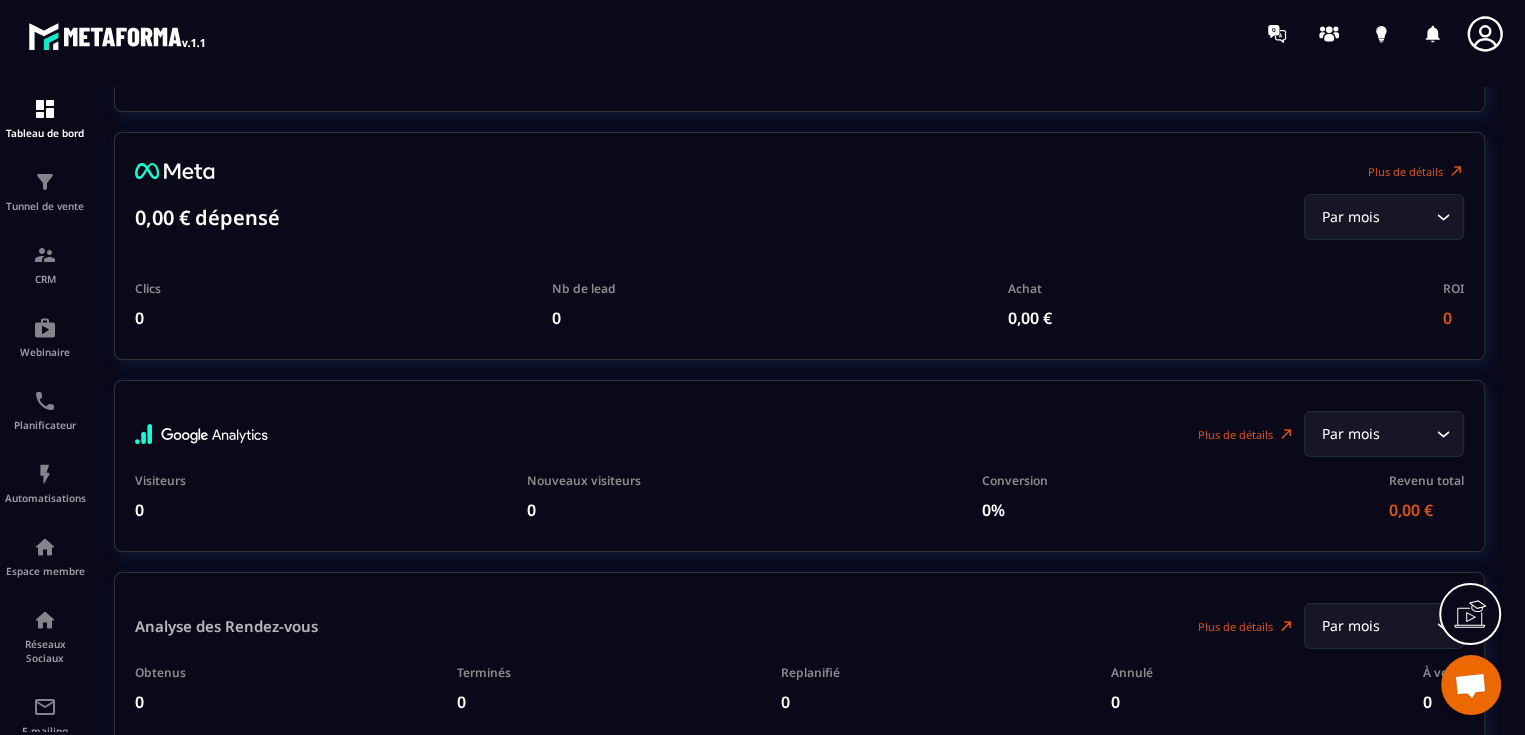 scroll, scrollTop: 4609, scrollLeft: 0, axis: vertical 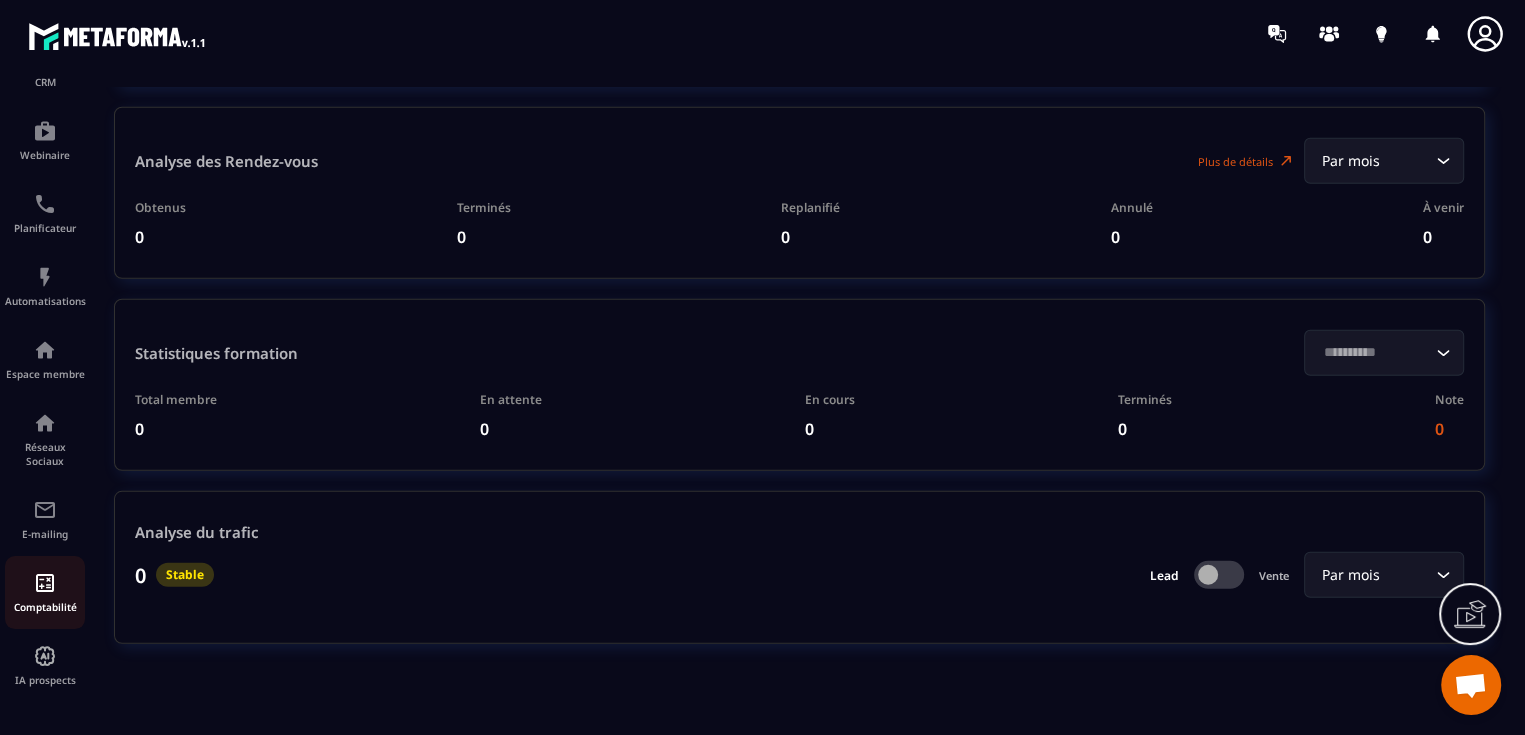 click at bounding box center (45, 583) 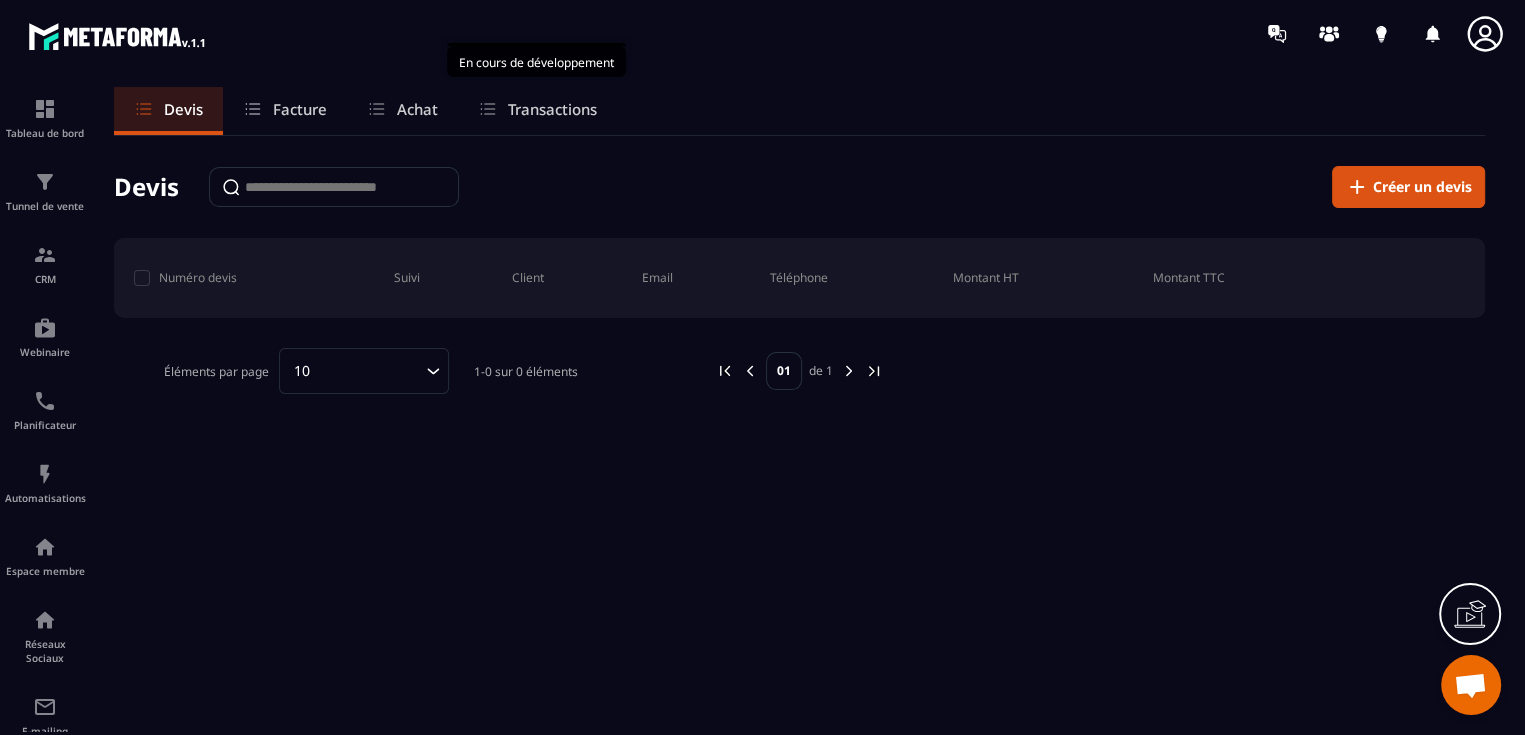 click on "Transactions" at bounding box center (552, 109) 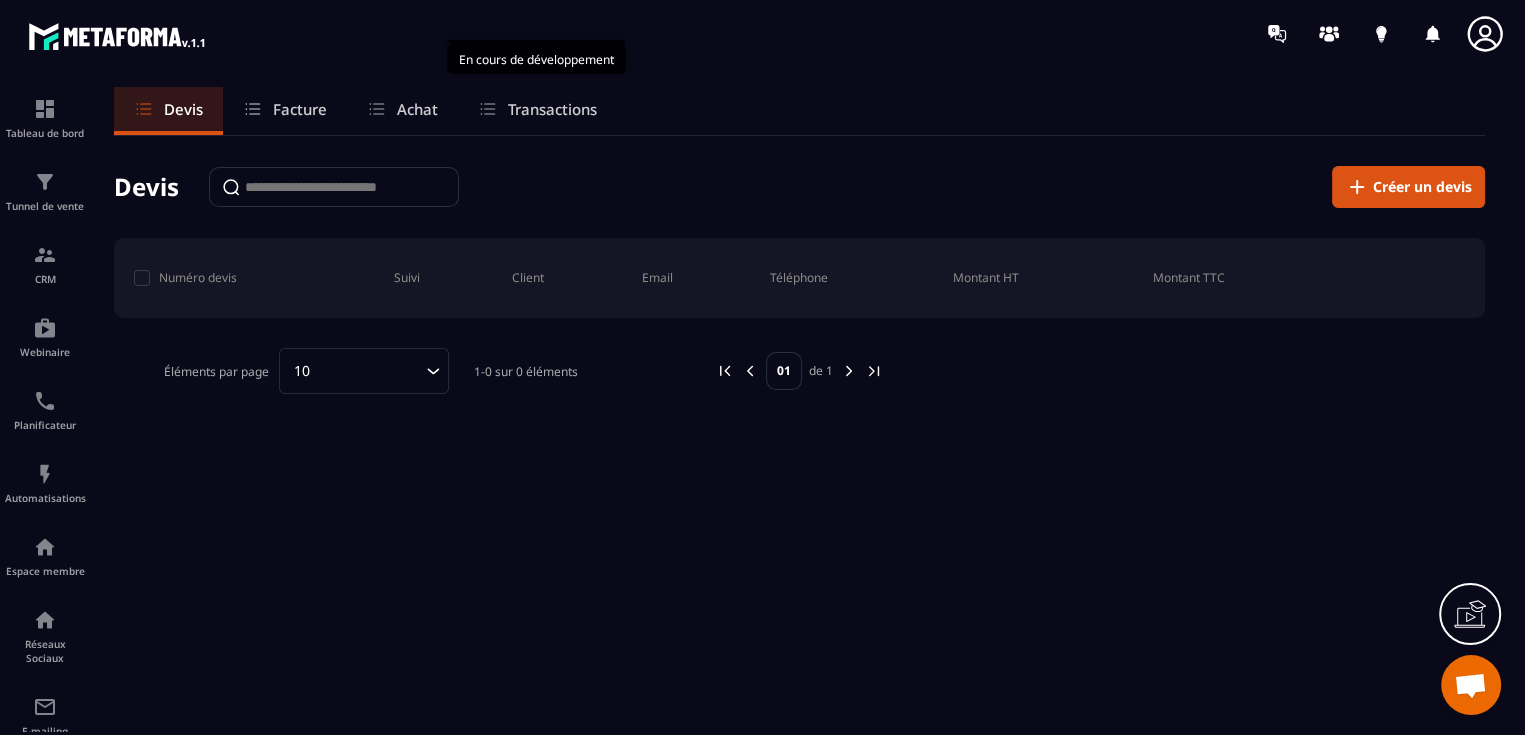 click on "Transactions" at bounding box center [552, 109] 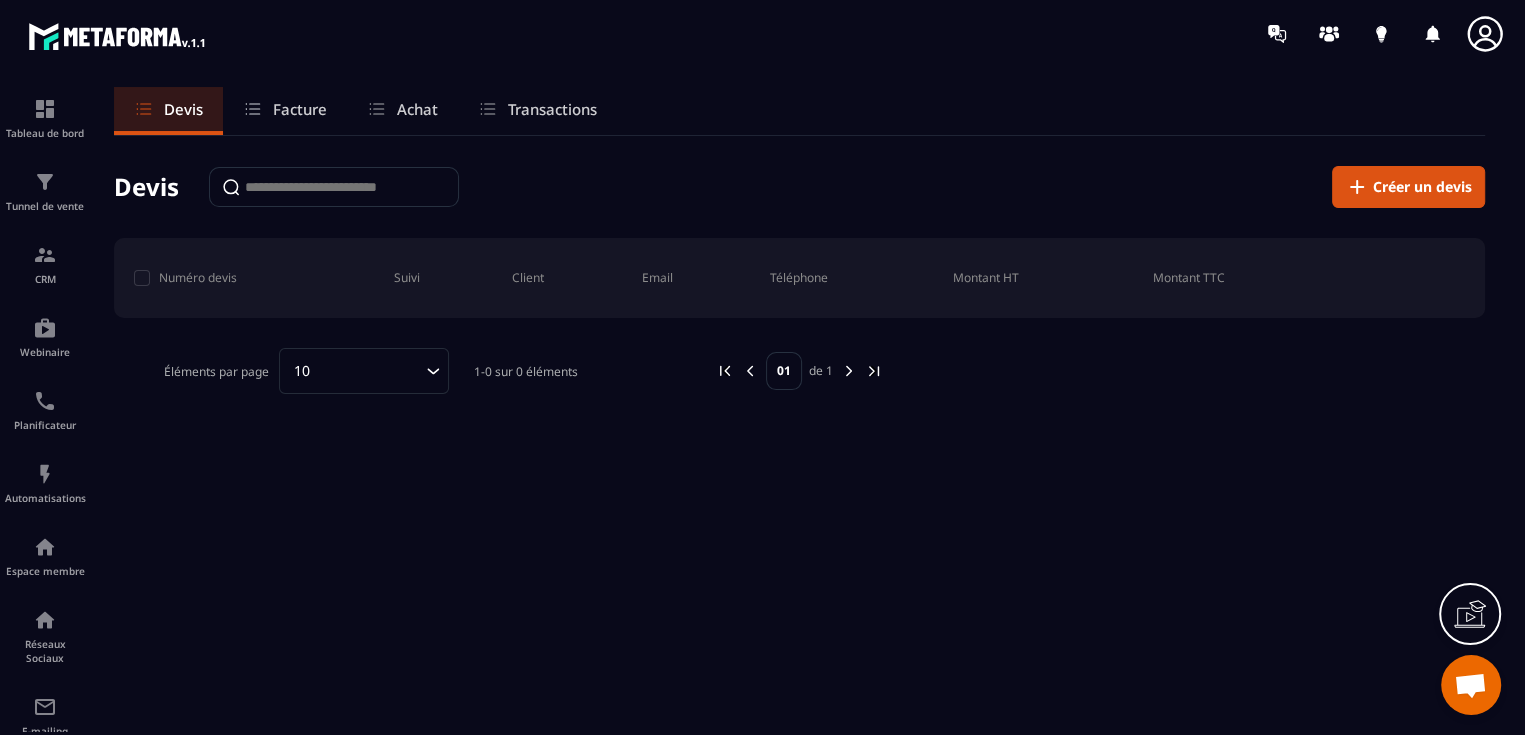 click on "Facture" at bounding box center [300, 109] 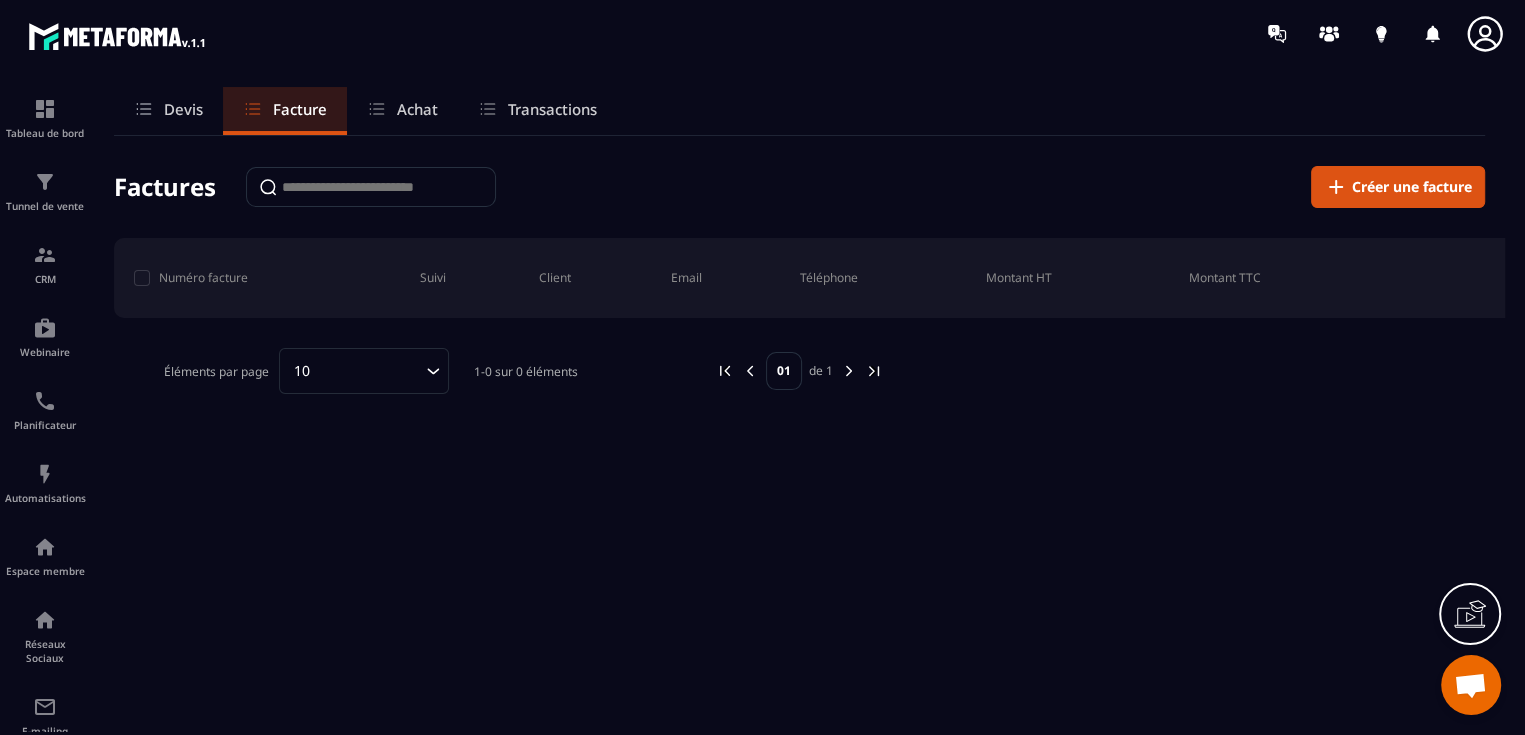 click on "Devis" at bounding box center [183, 109] 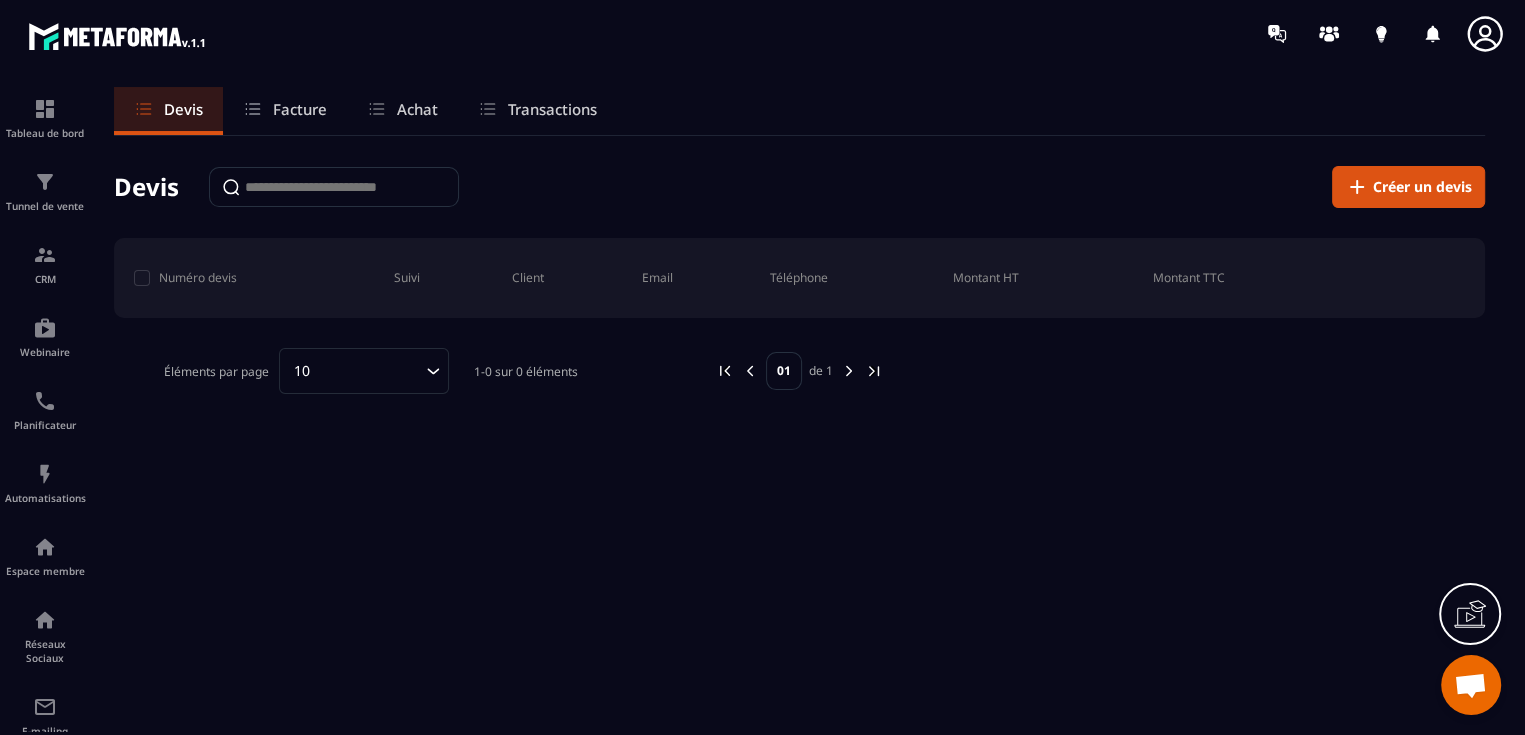 click 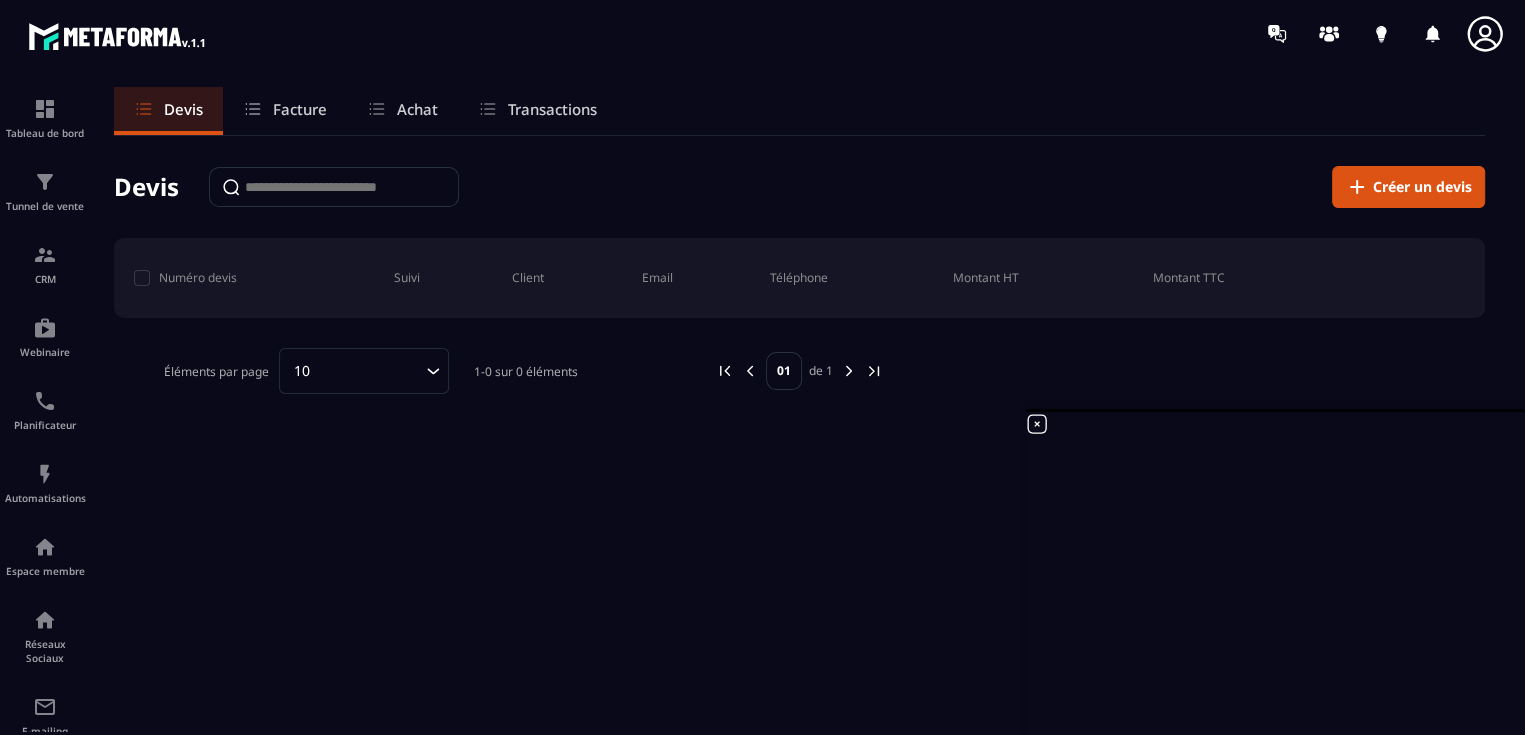 click on "Facture" at bounding box center (300, 109) 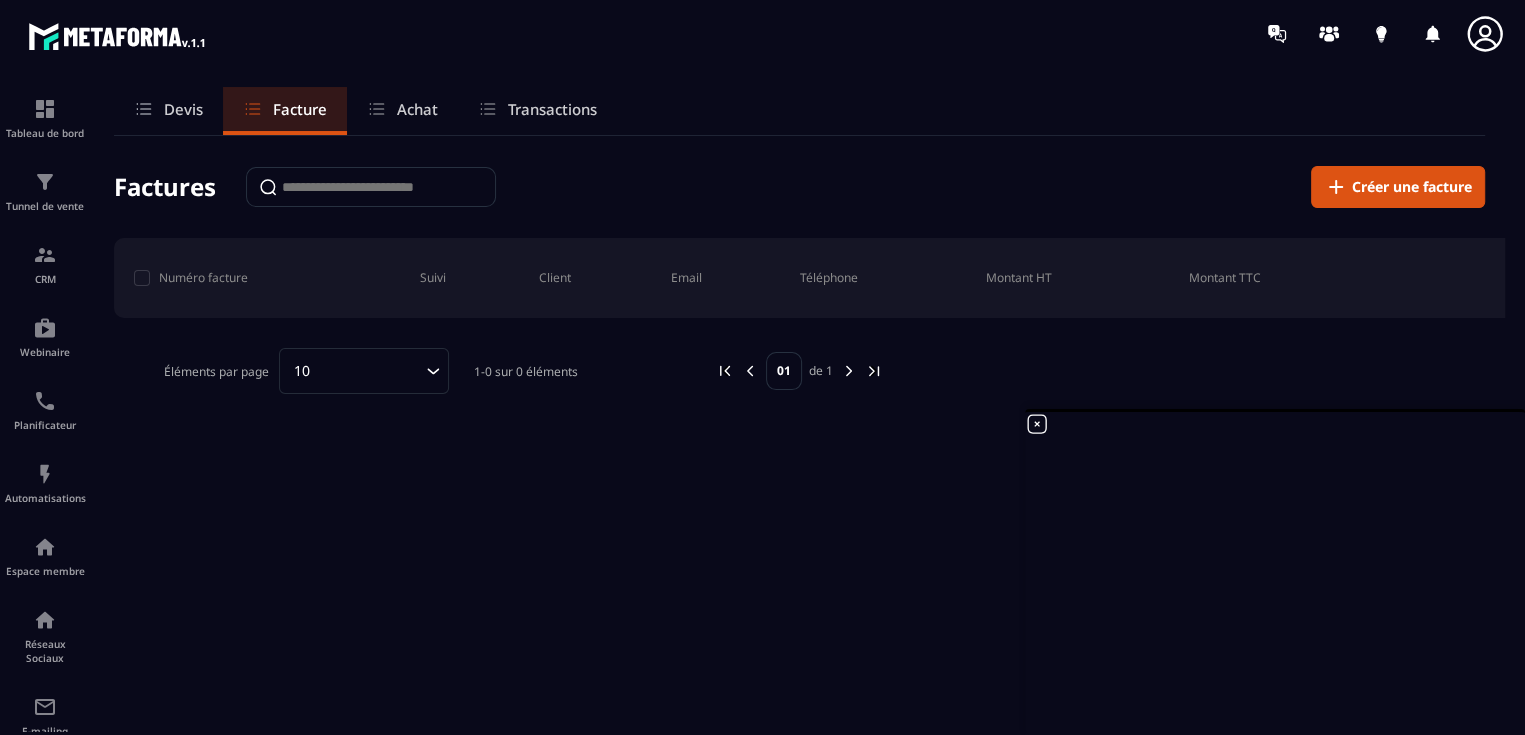 click 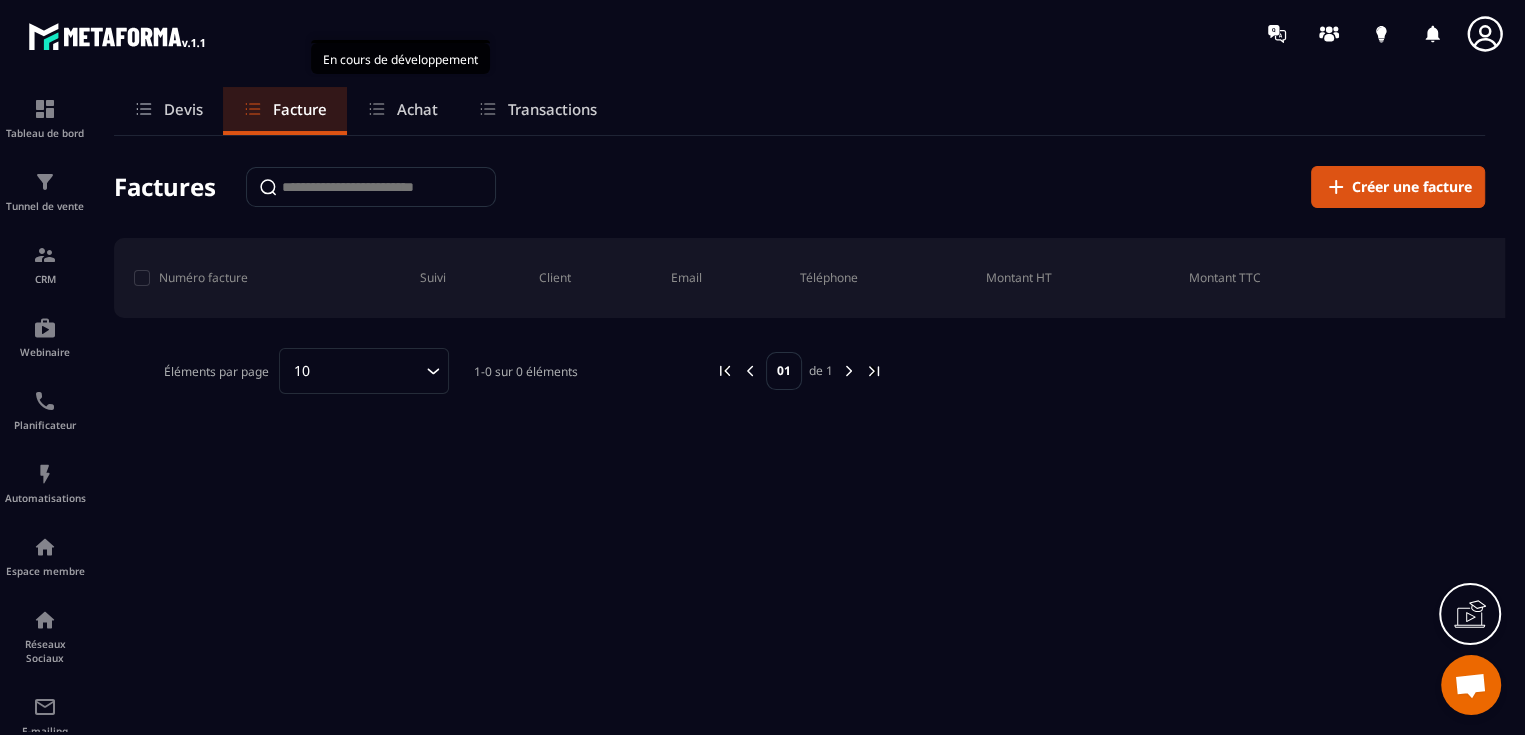 click on "Achat" at bounding box center (417, 109) 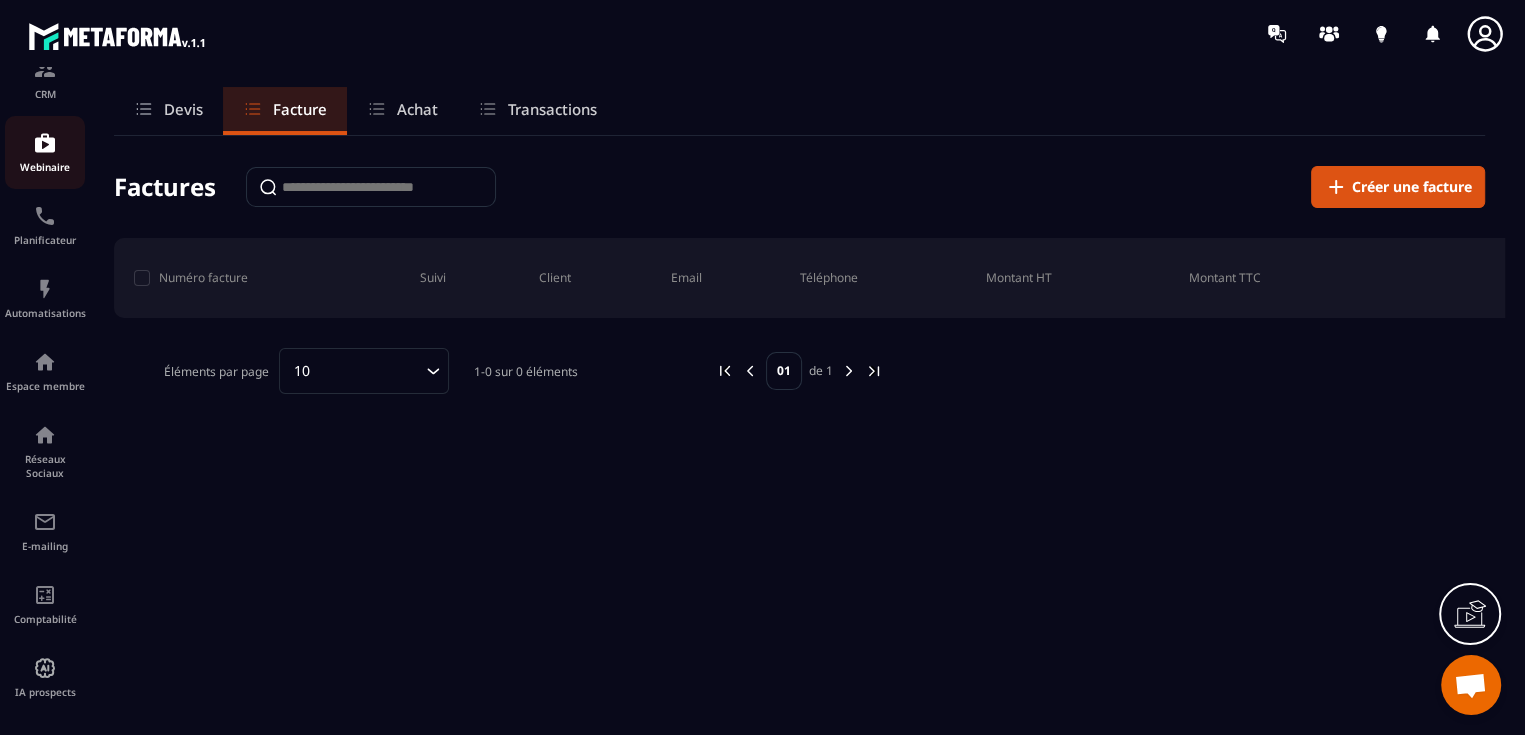 scroll, scrollTop: 241, scrollLeft: 0, axis: vertical 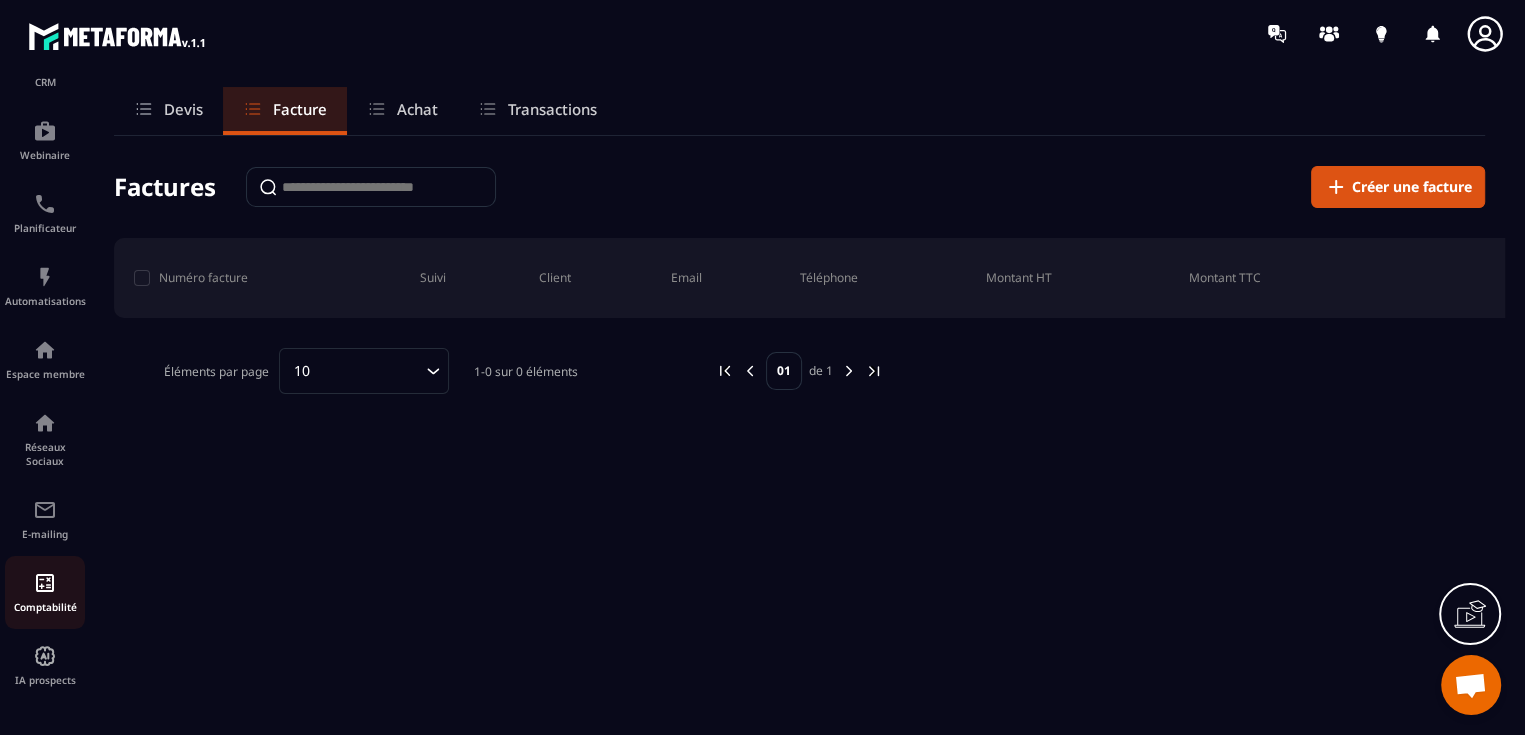 click at bounding box center (45, 583) 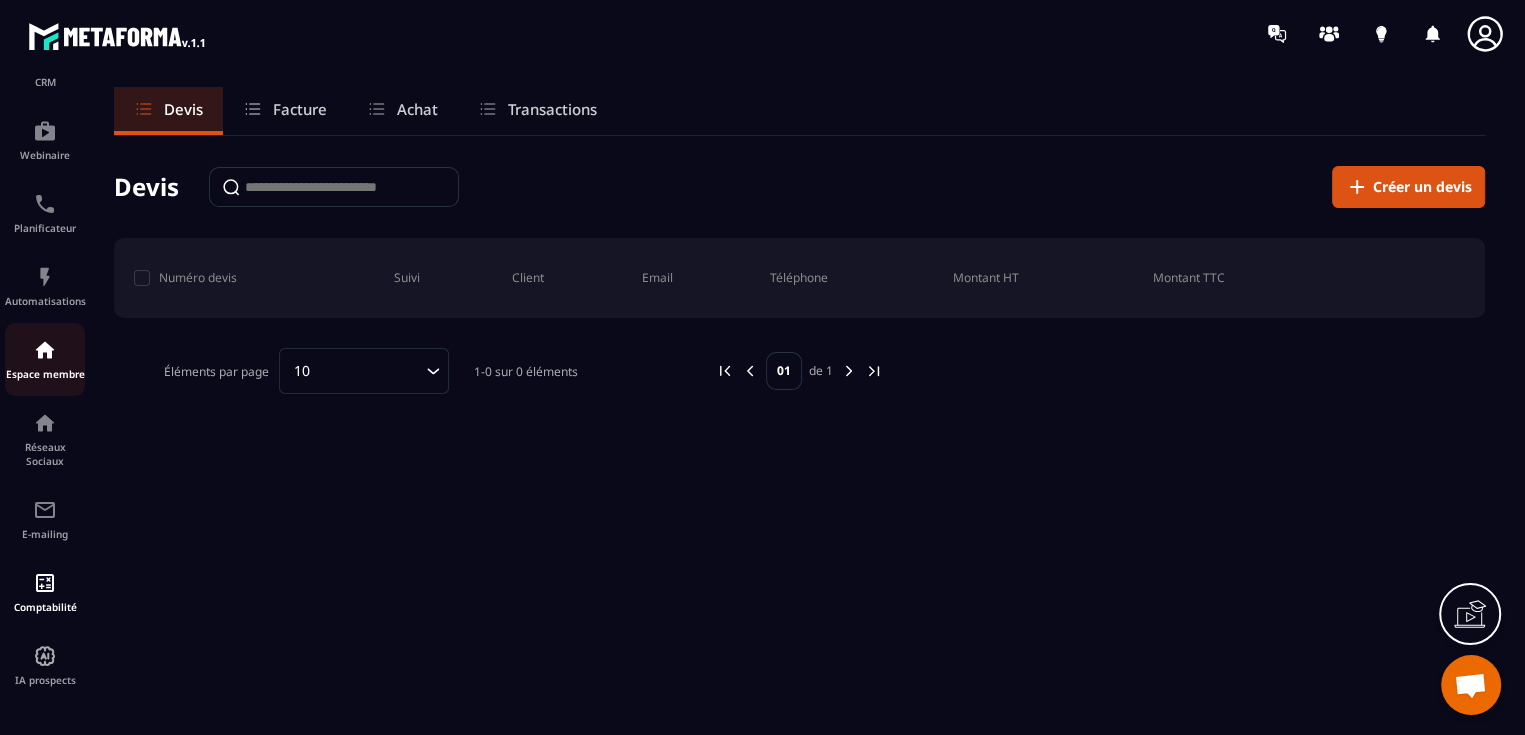 click on "Espace membre" at bounding box center [45, 374] 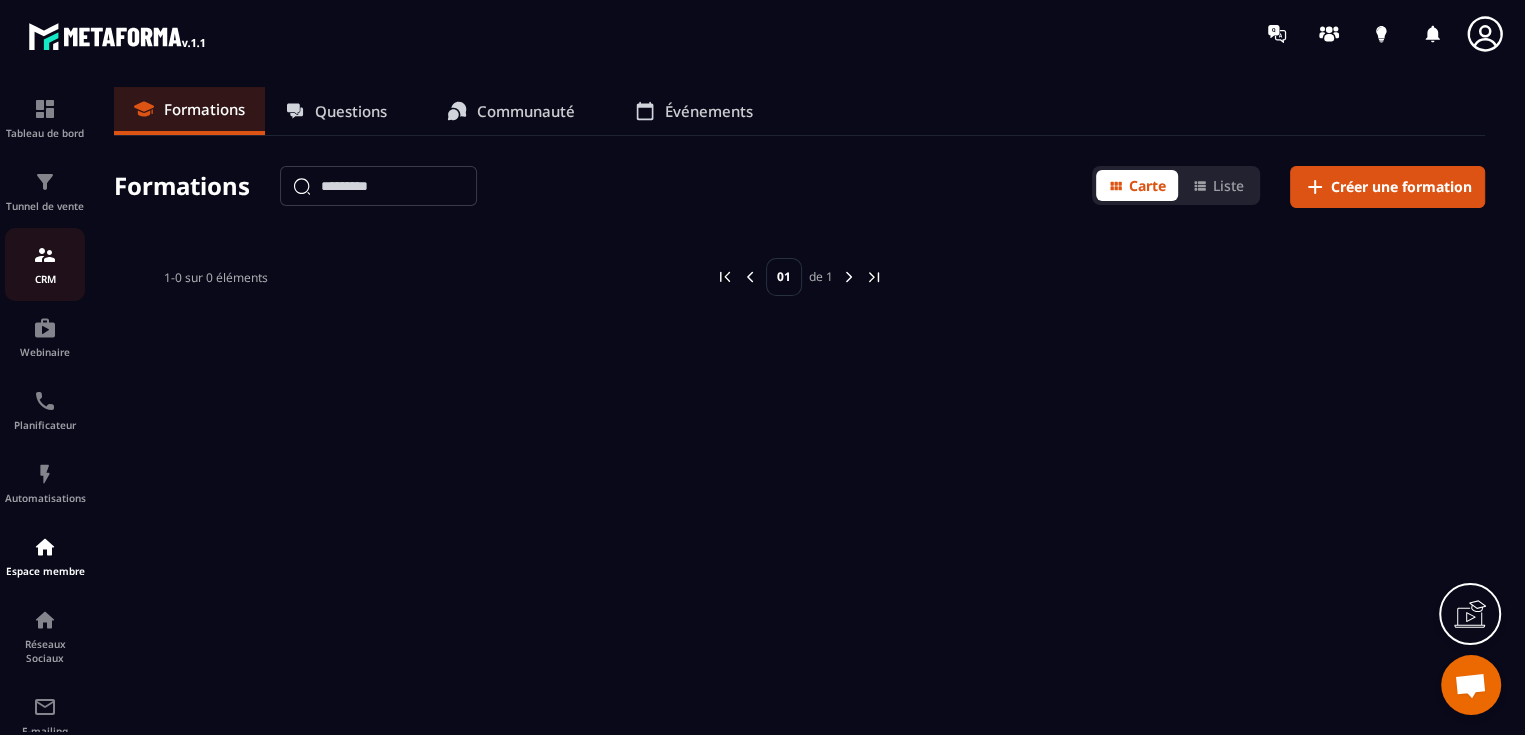 click on "CRM" at bounding box center (45, 264) 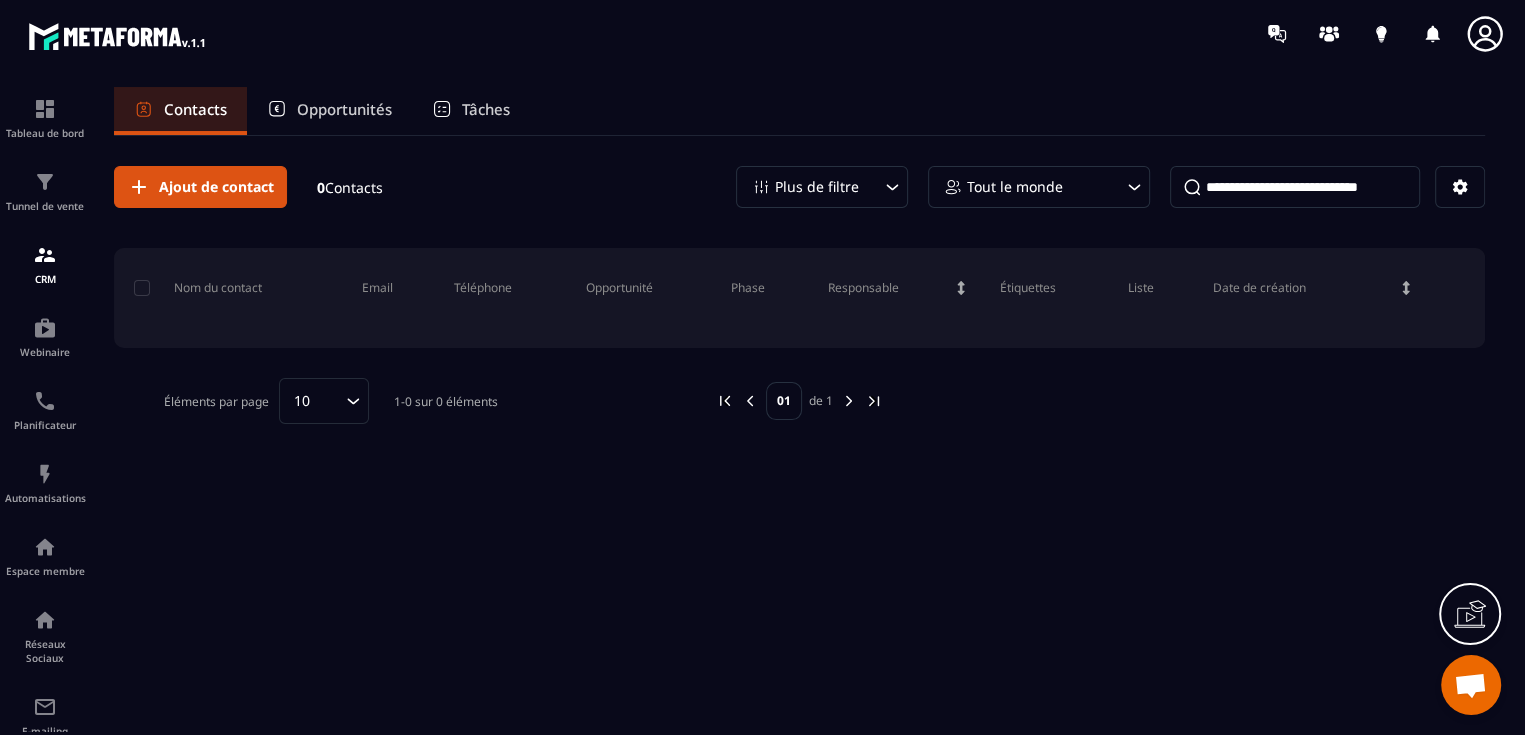 click on "Opportunités" at bounding box center [344, 109] 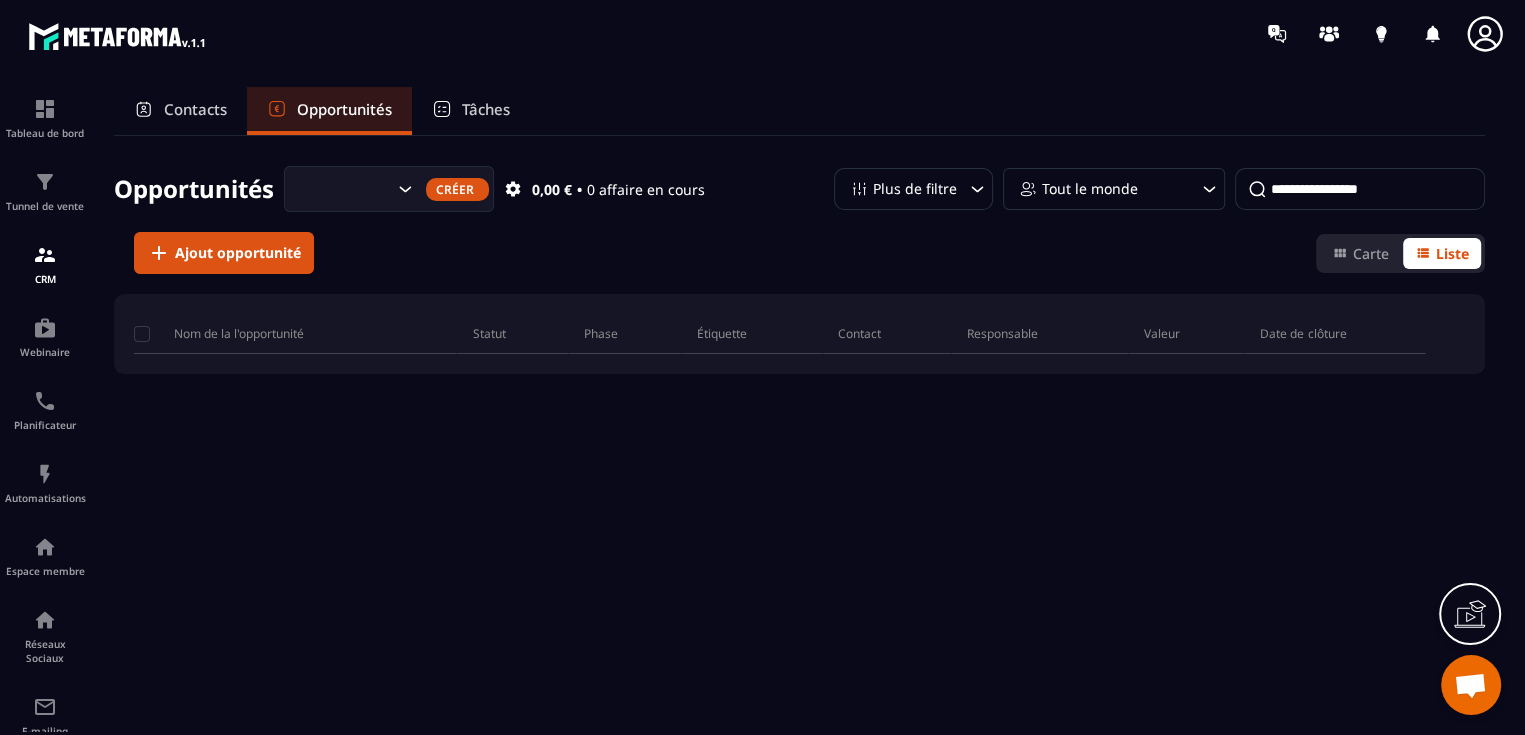 click on "Tâches" at bounding box center [486, 109] 